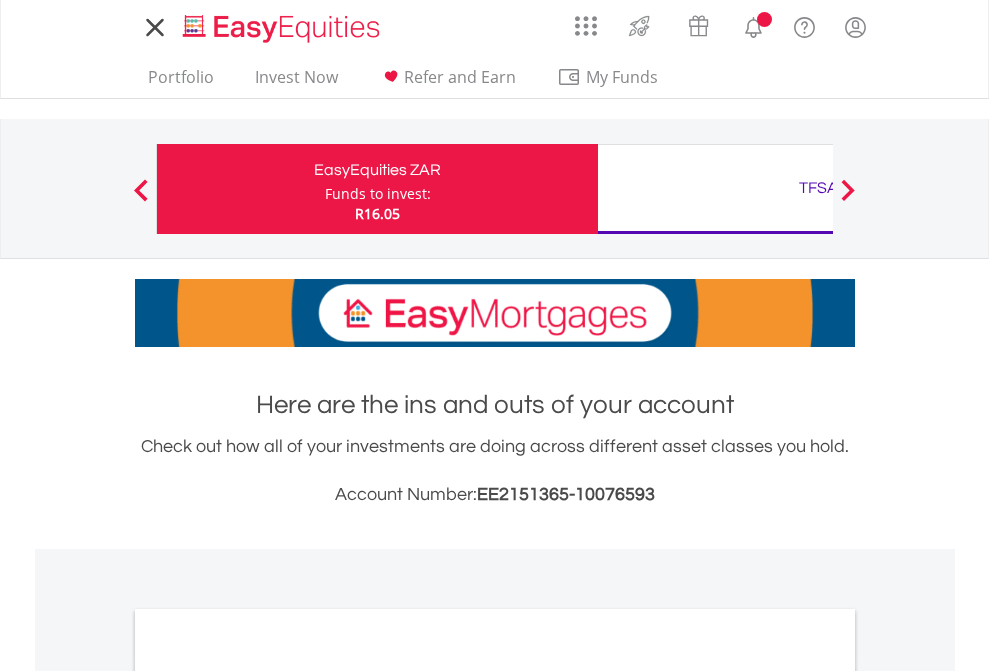 scroll, scrollTop: 0, scrollLeft: 0, axis: both 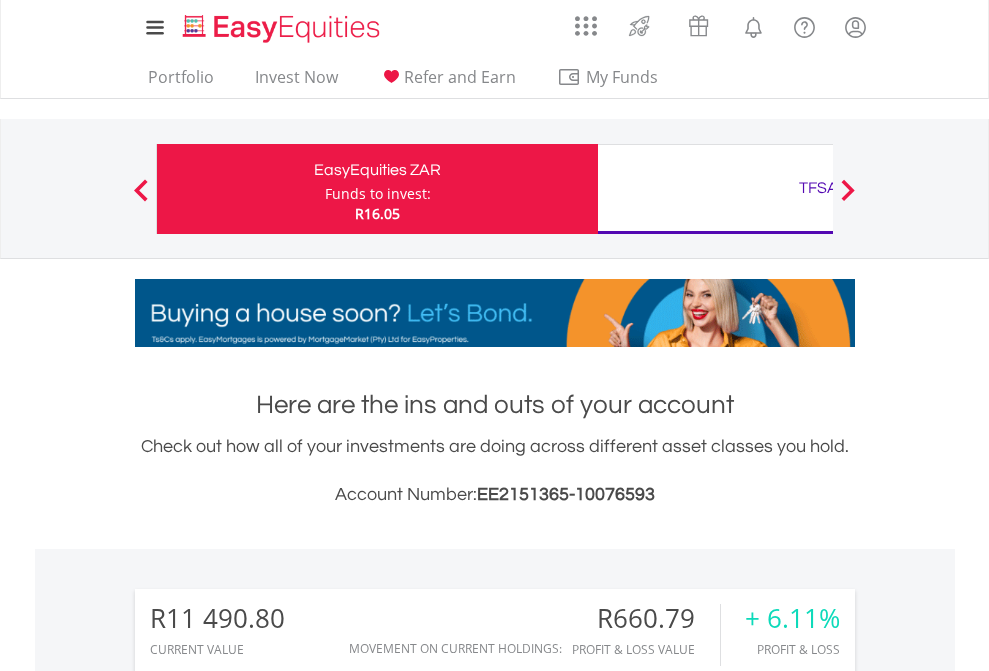 click on "Funds to invest:" at bounding box center [378, 194] 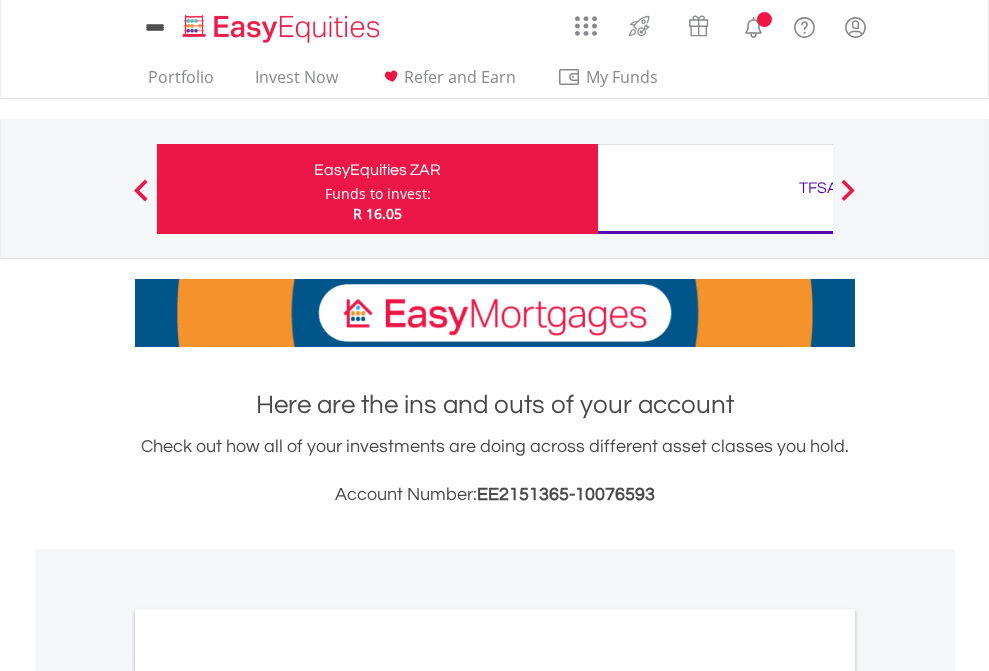 scroll, scrollTop: 0, scrollLeft: 0, axis: both 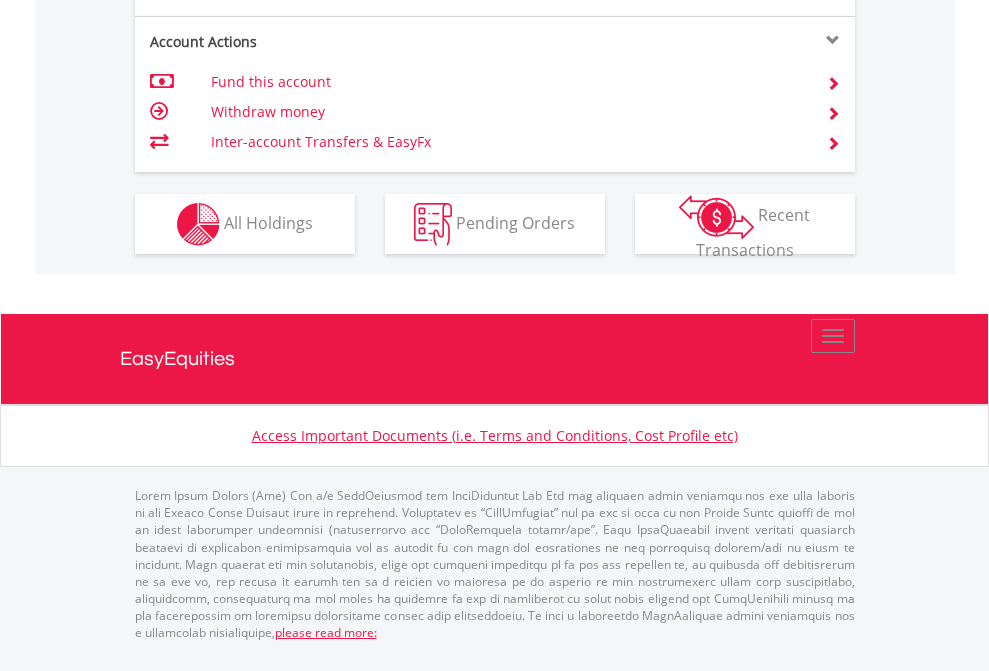 click on "Investment types" at bounding box center [706, -337] 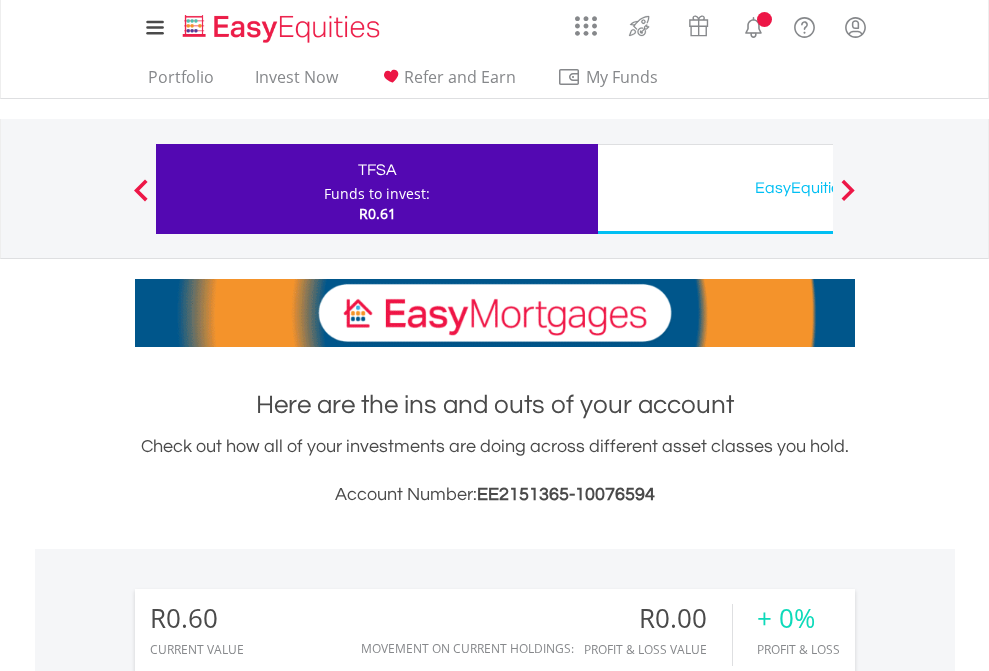 scroll, scrollTop: 0, scrollLeft: 0, axis: both 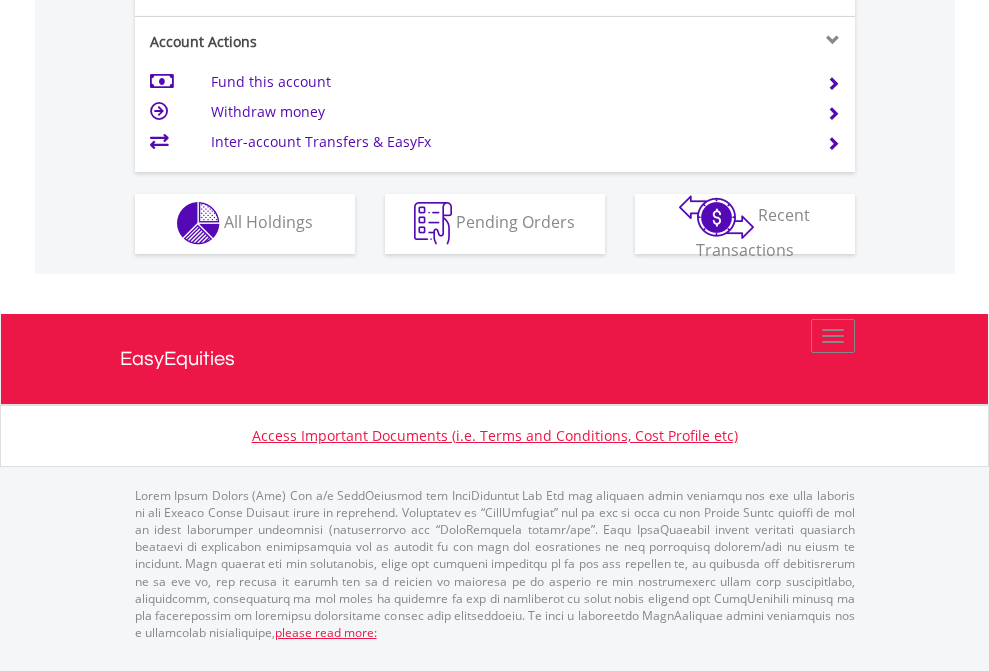 click on "Investment types" at bounding box center (706, -353) 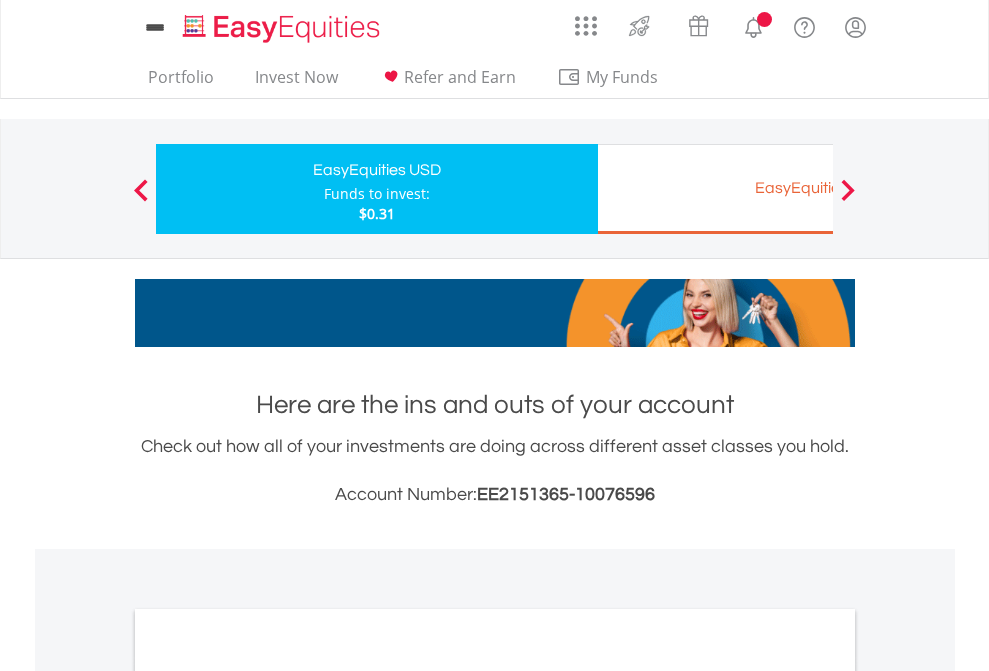 scroll, scrollTop: 0, scrollLeft: 0, axis: both 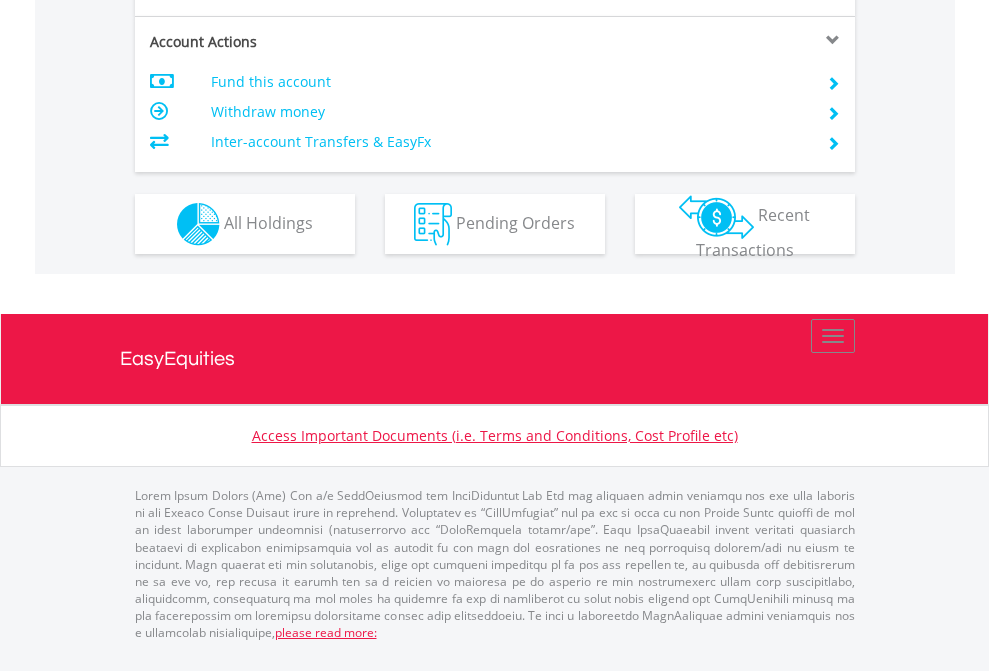 click on "Investment types" at bounding box center (706, -337) 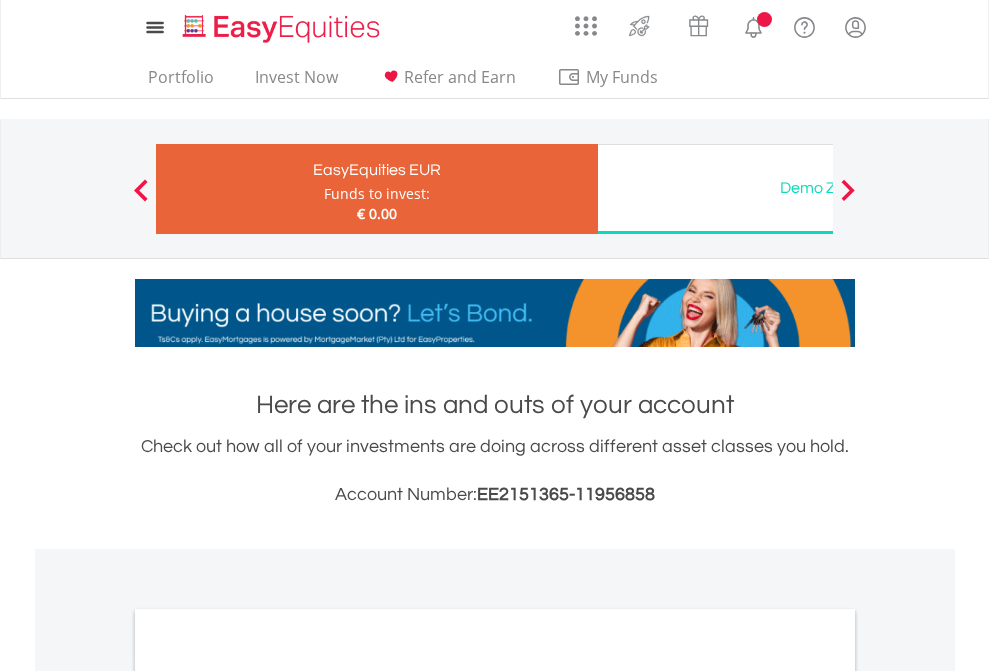 scroll, scrollTop: 0, scrollLeft: 0, axis: both 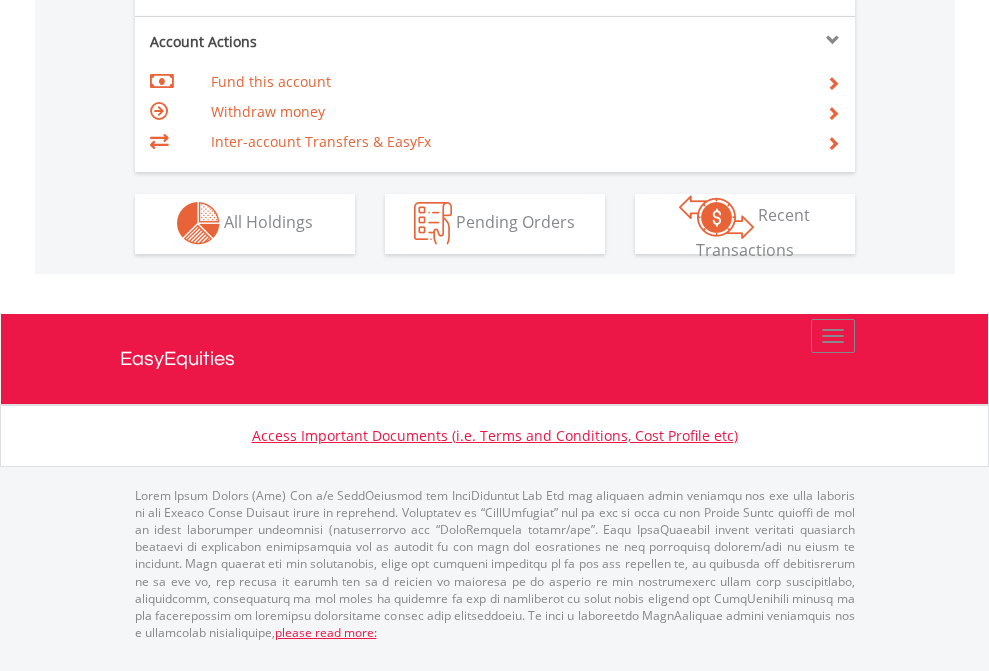 click on "Investment types" at bounding box center (706, -353) 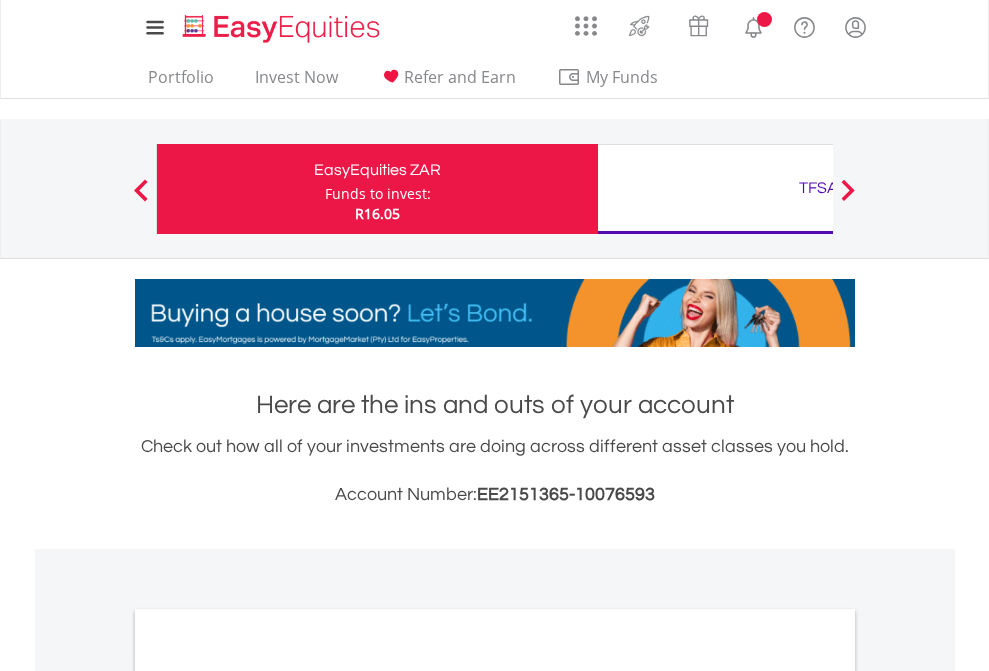 scroll, scrollTop: 1202, scrollLeft: 0, axis: vertical 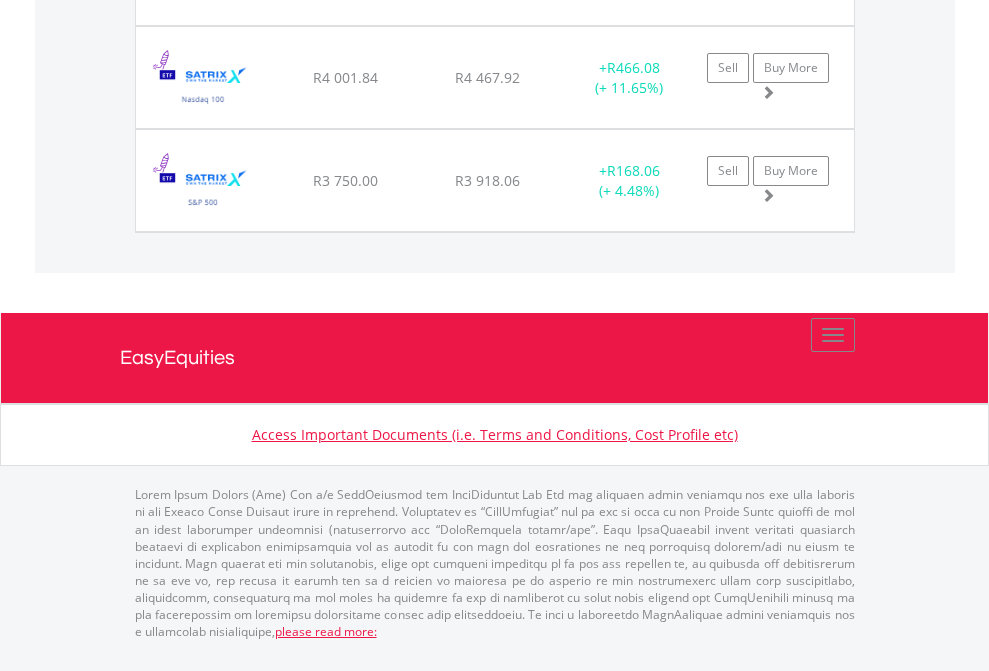 click on "TFSA" at bounding box center [818, -1871] 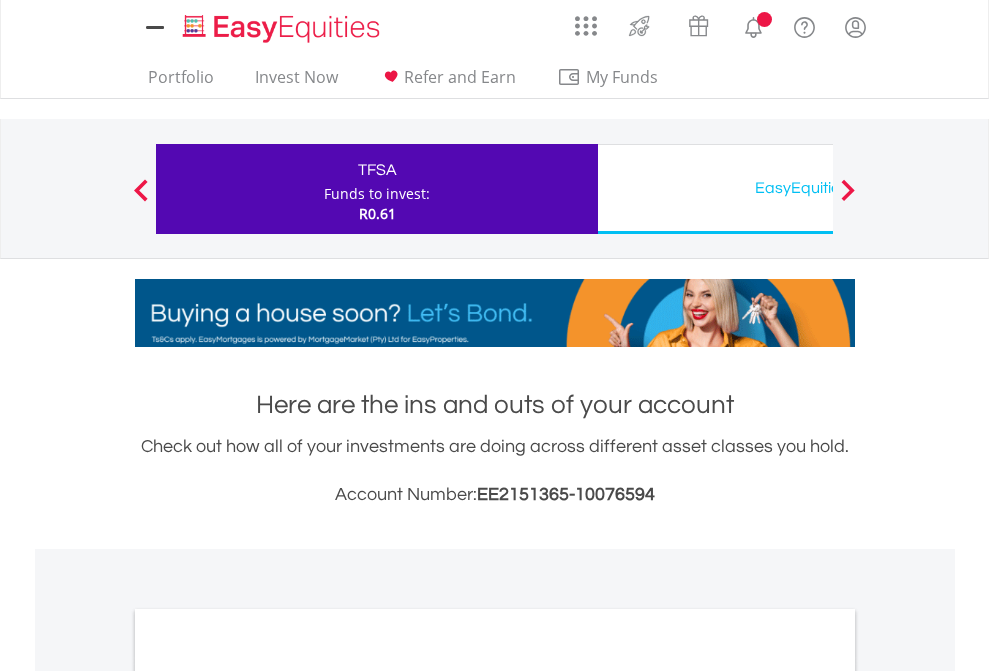 click on "All Holdings" at bounding box center [268, 1096] 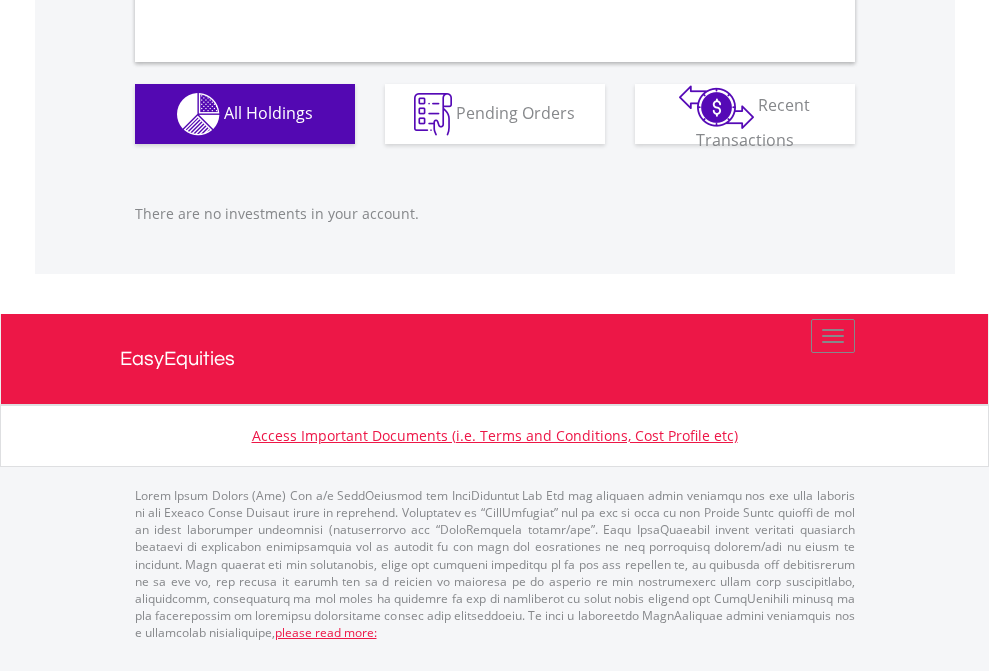 scroll, scrollTop: 1980, scrollLeft: 0, axis: vertical 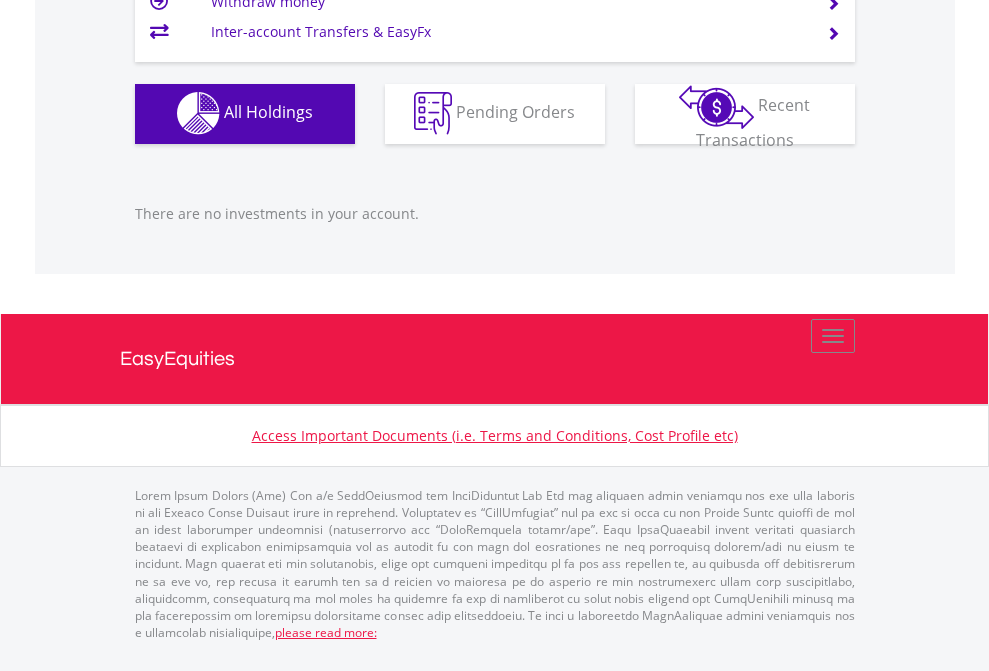 click on "EasyEquities USD" at bounding box center [818, -1142] 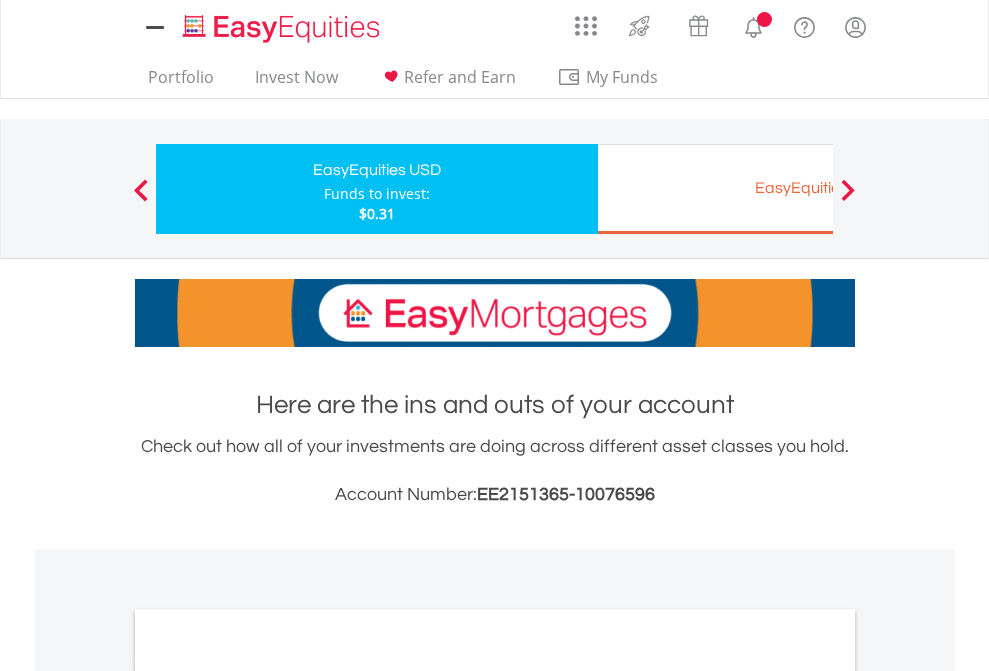 scroll, scrollTop: 0, scrollLeft: 0, axis: both 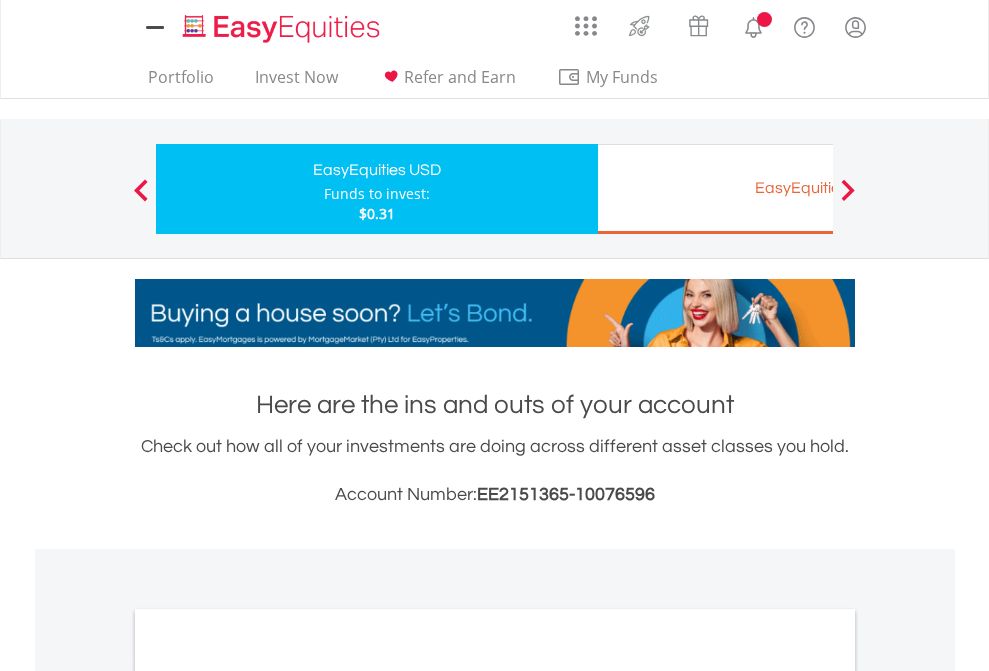 click on "All Holdings" at bounding box center (268, 1096) 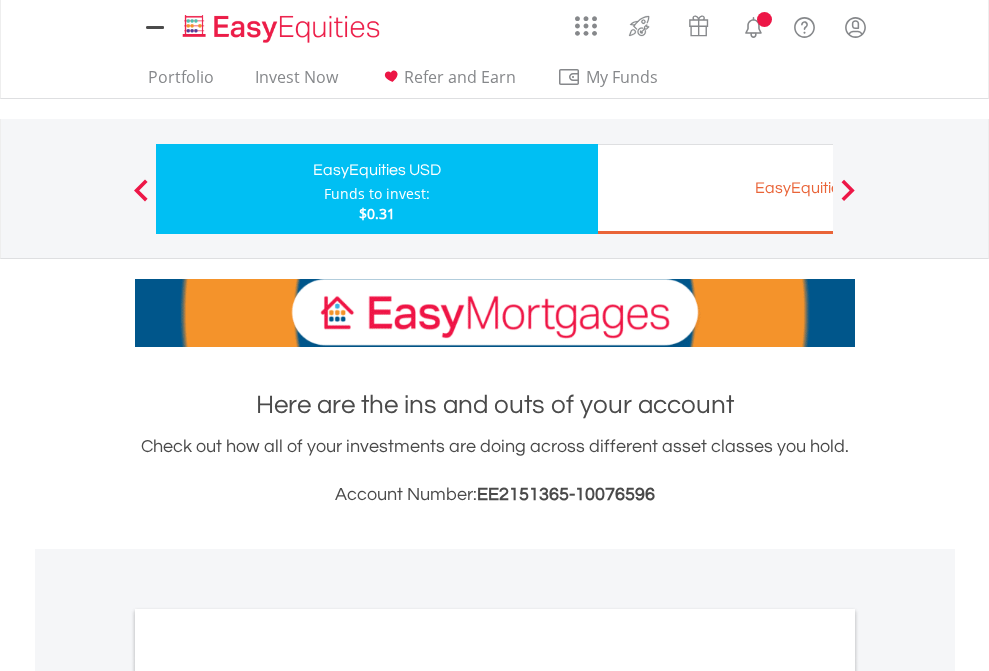 scroll, scrollTop: 1202, scrollLeft: 0, axis: vertical 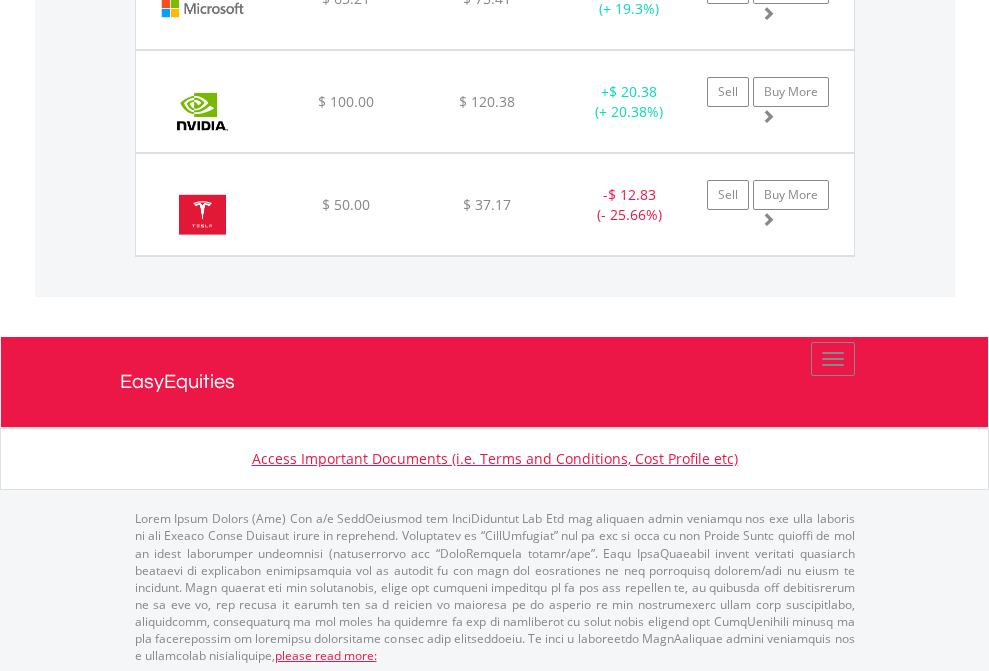 click on "EasyEquities EUR" at bounding box center [818, -2036] 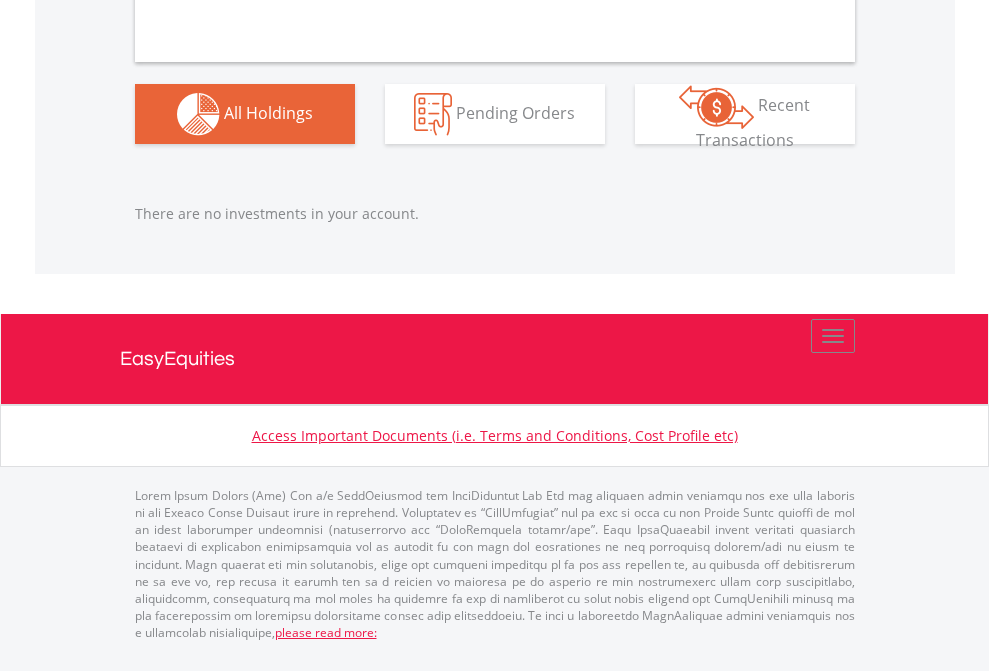 scroll, scrollTop: 1980, scrollLeft: 0, axis: vertical 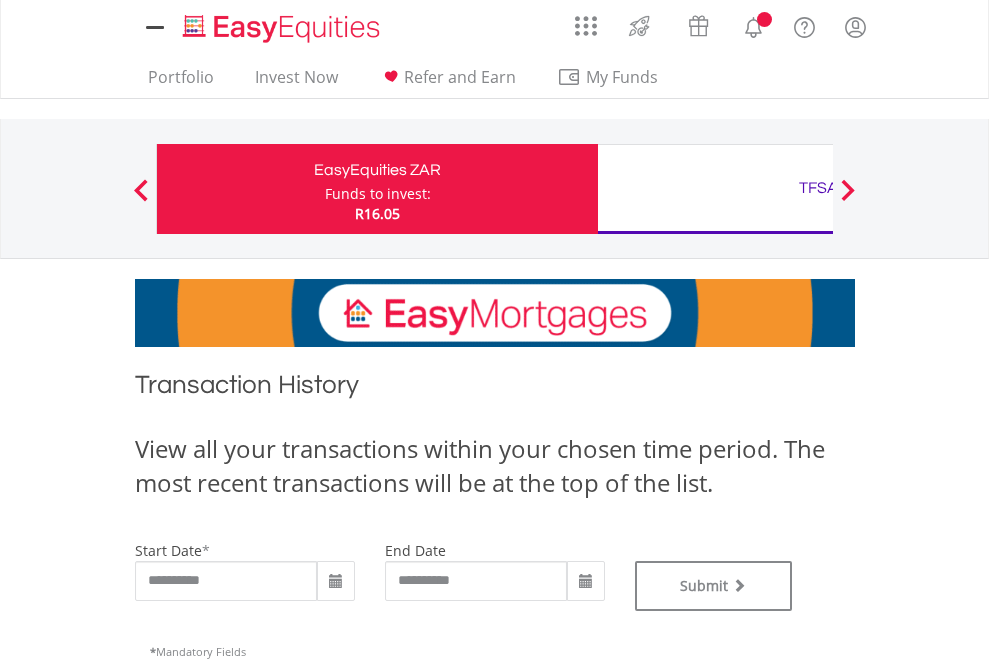 type on "**********" 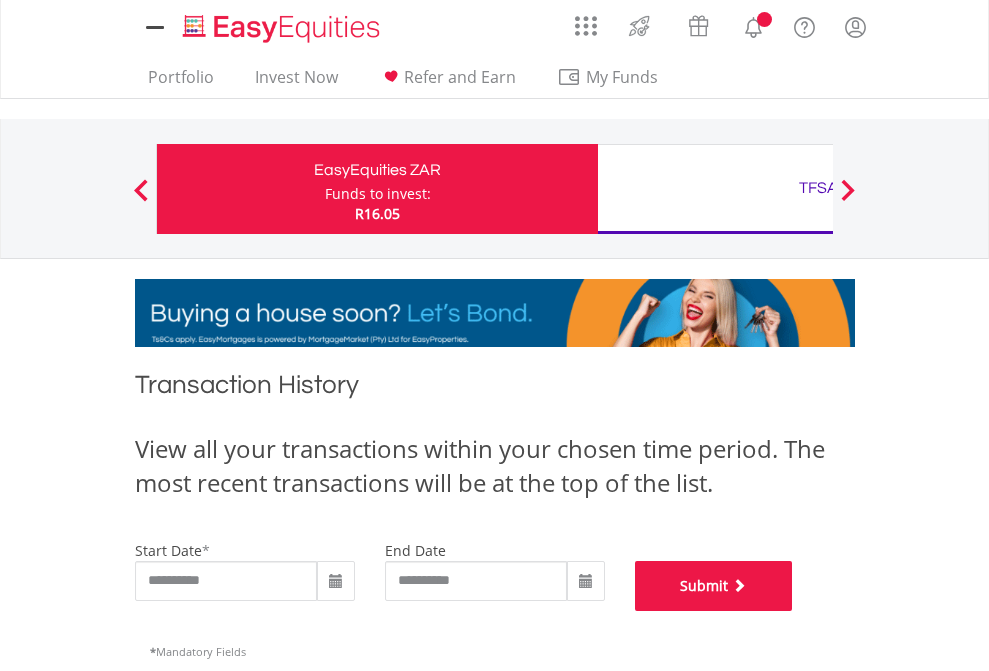 click on "Submit" at bounding box center [714, 586] 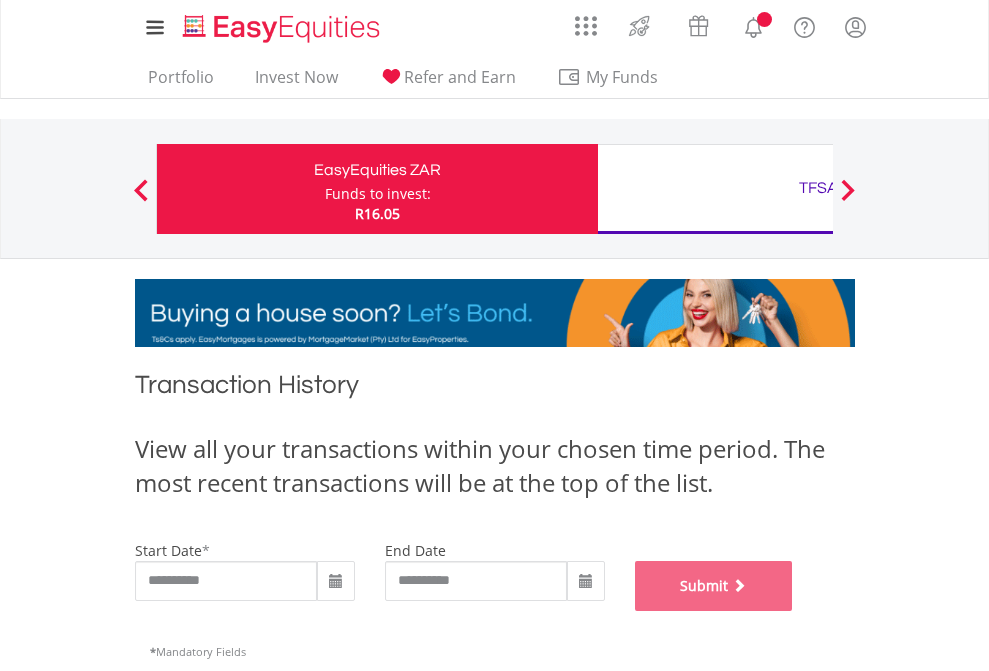 scroll, scrollTop: 811, scrollLeft: 0, axis: vertical 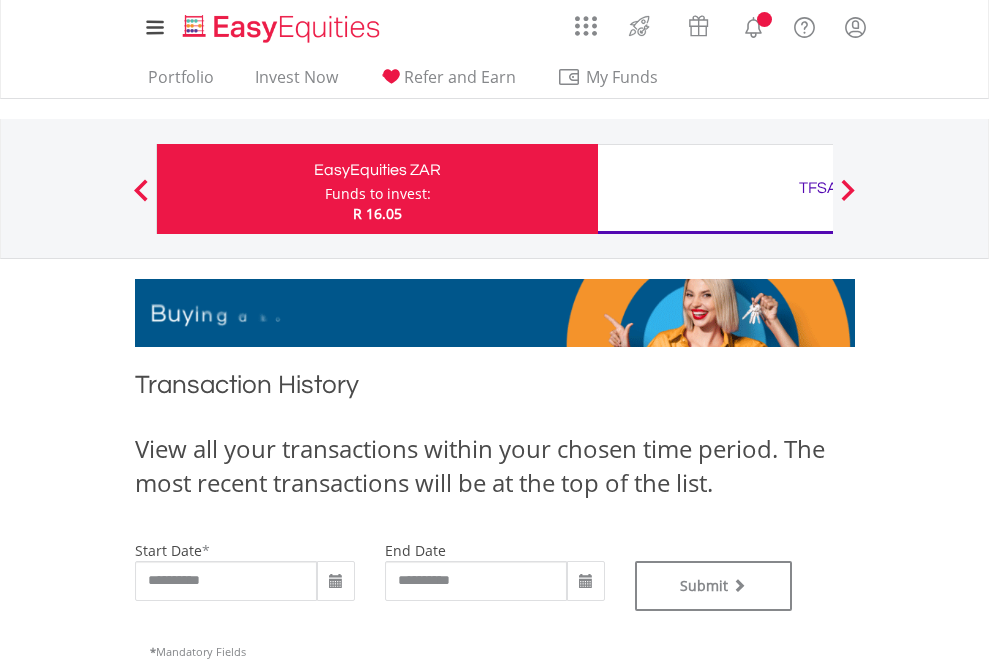 click on "TFSA" at bounding box center [818, 188] 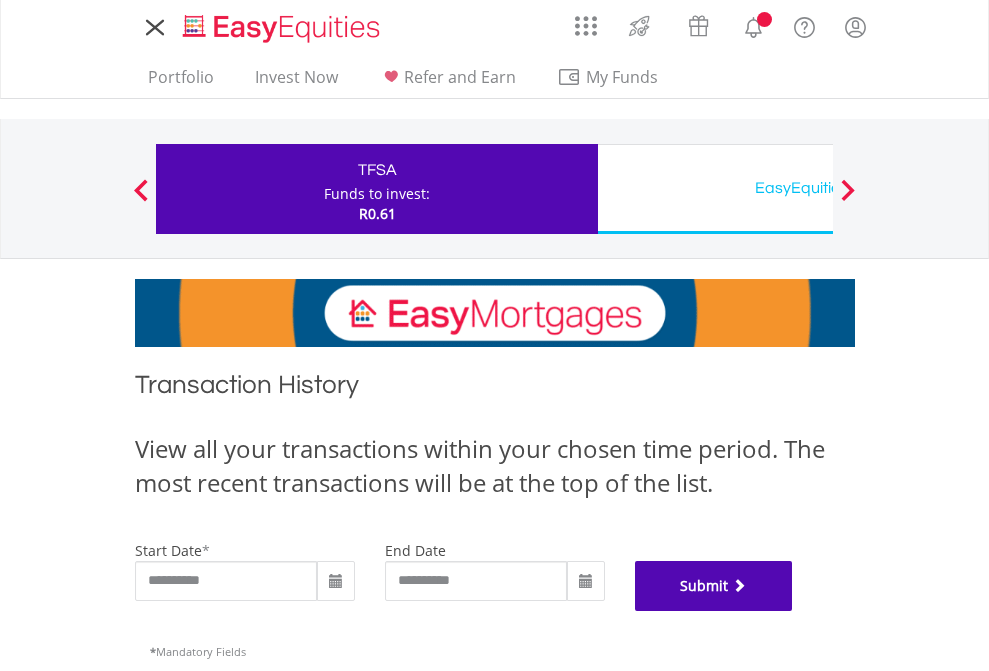 click on "Submit" at bounding box center (714, 586) 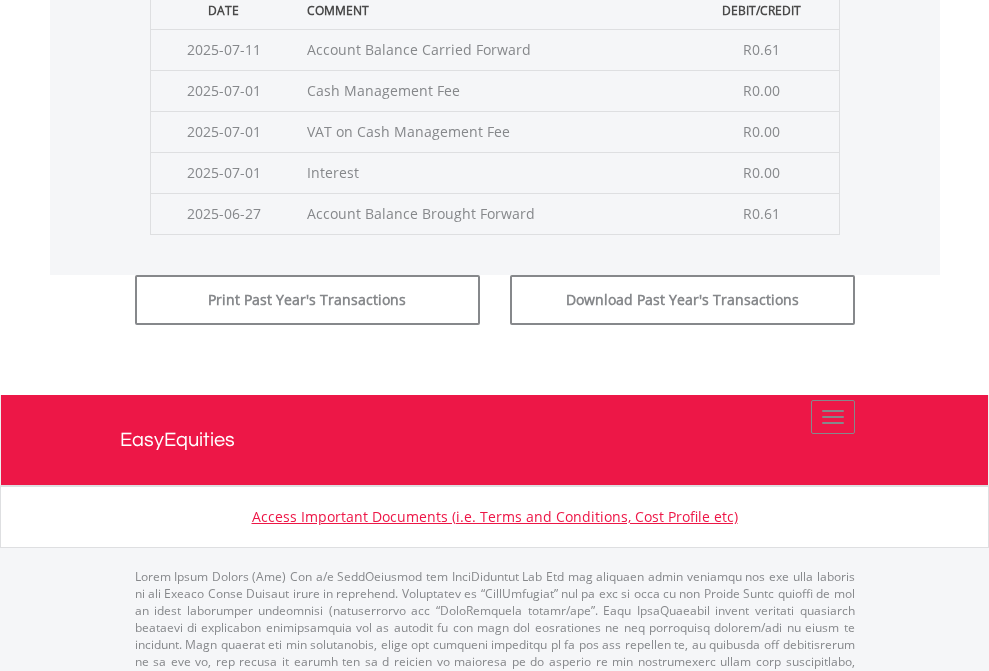 scroll, scrollTop: 811, scrollLeft: 0, axis: vertical 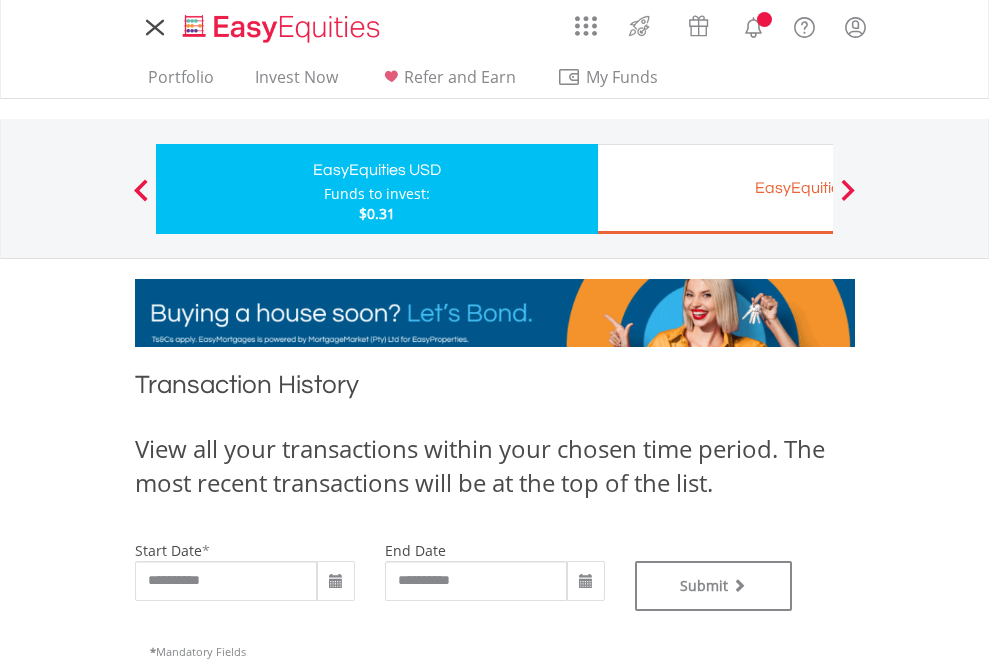 type on "**********" 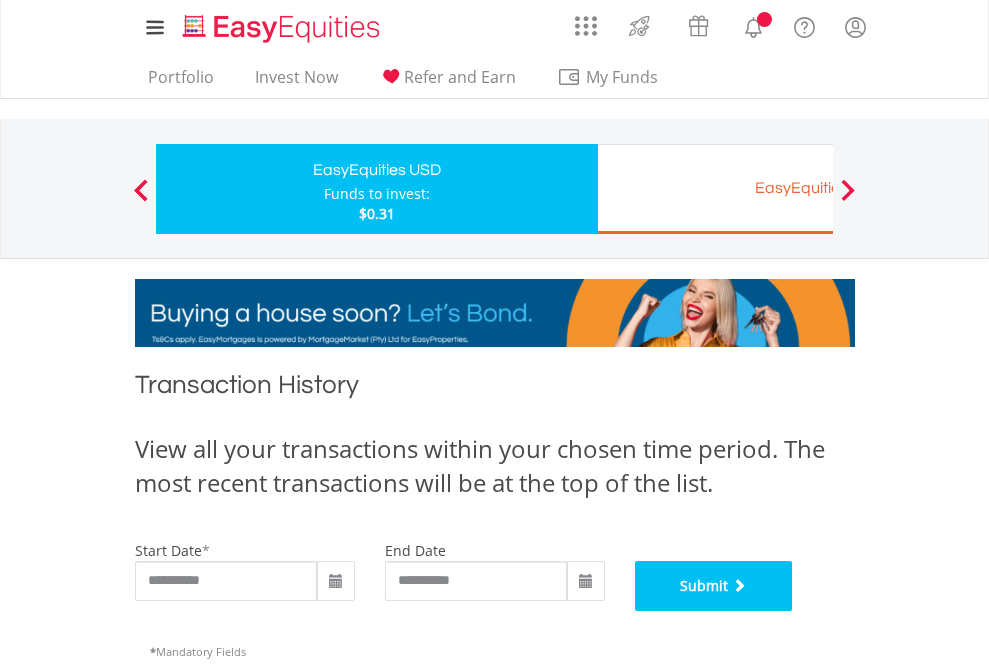 click on "Submit" at bounding box center [714, 586] 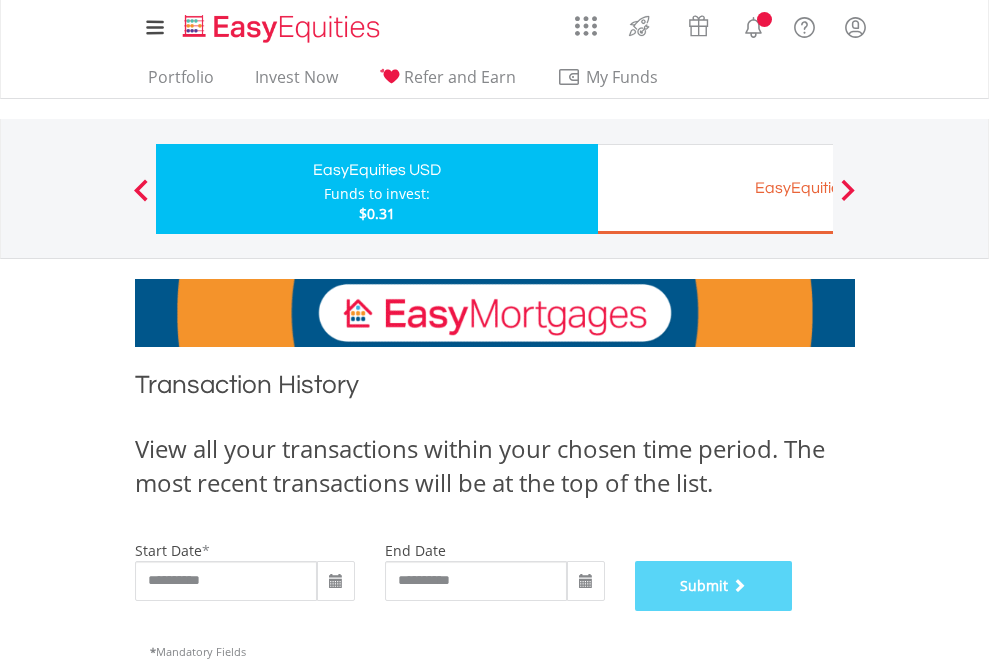 scroll, scrollTop: 811, scrollLeft: 0, axis: vertical 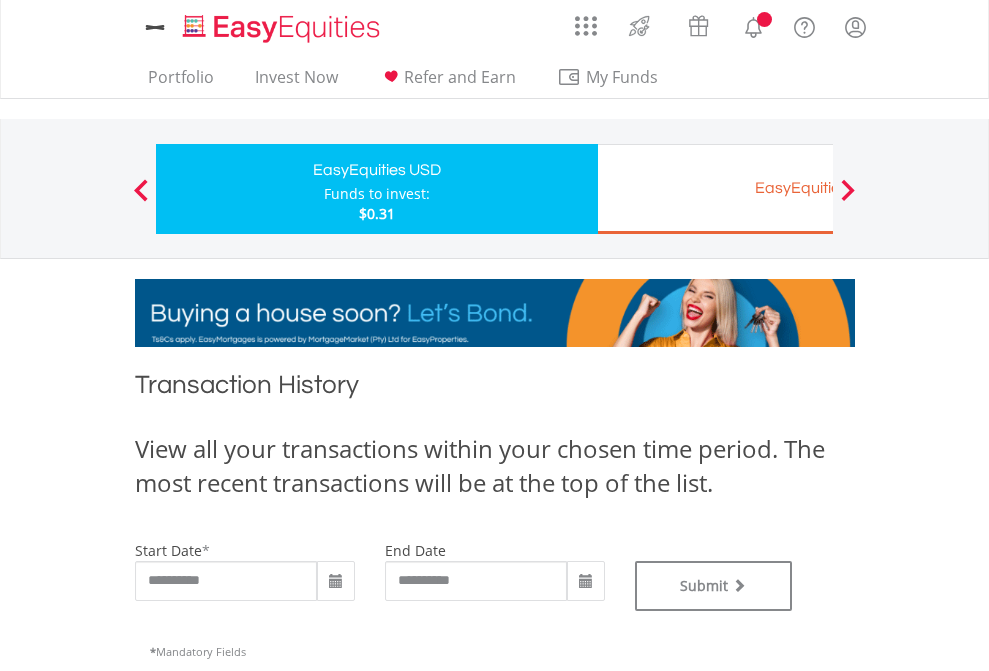 click on "EasyEquities EUR" at bounding box center [818, 188] 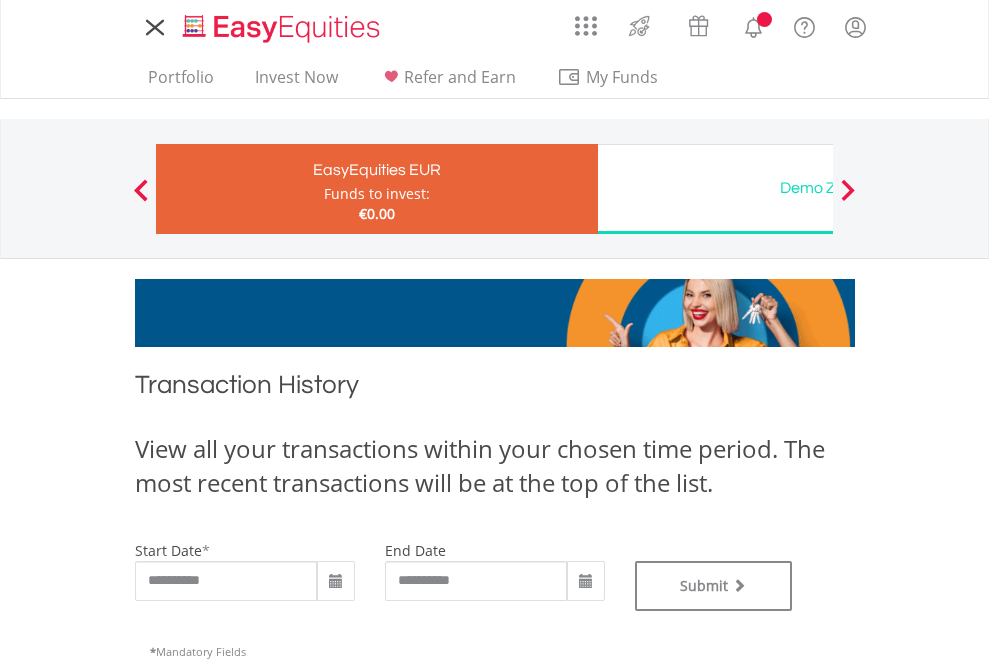 scroll, scrollTop: 0, scrollLeft: 0, axis: both 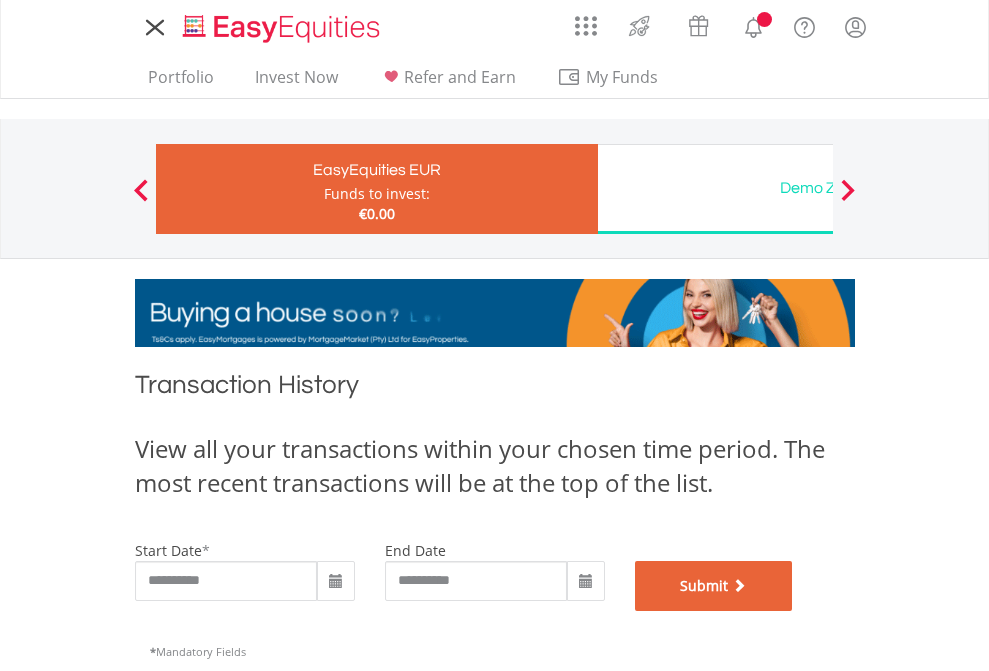 click on "Submit" at bounding box center [714, 586] 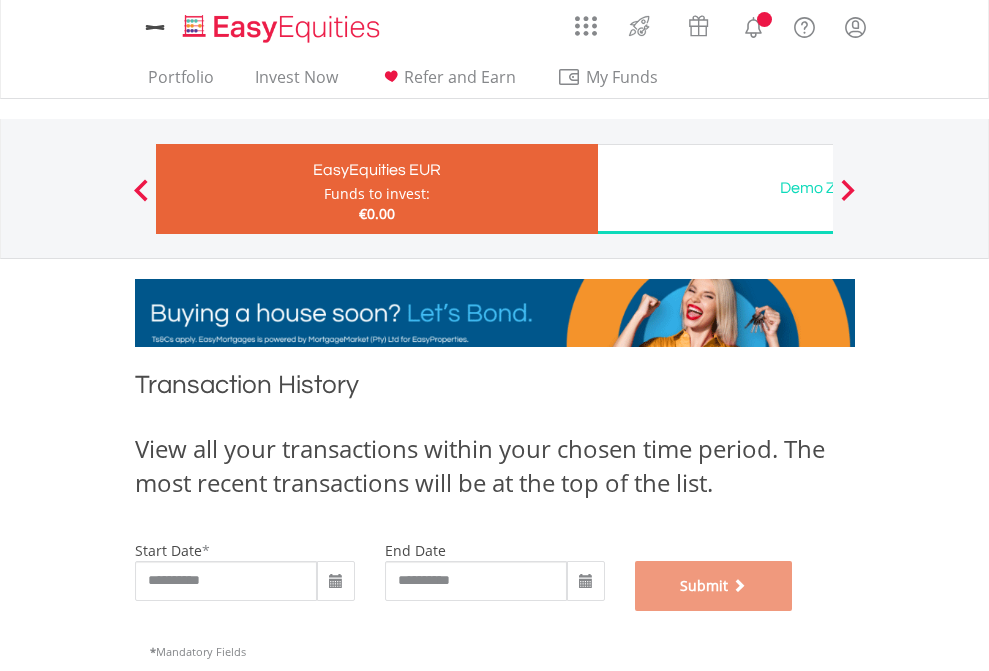 scroll, scrollTop: 811, scrollLeft: 0, axis: vertical 